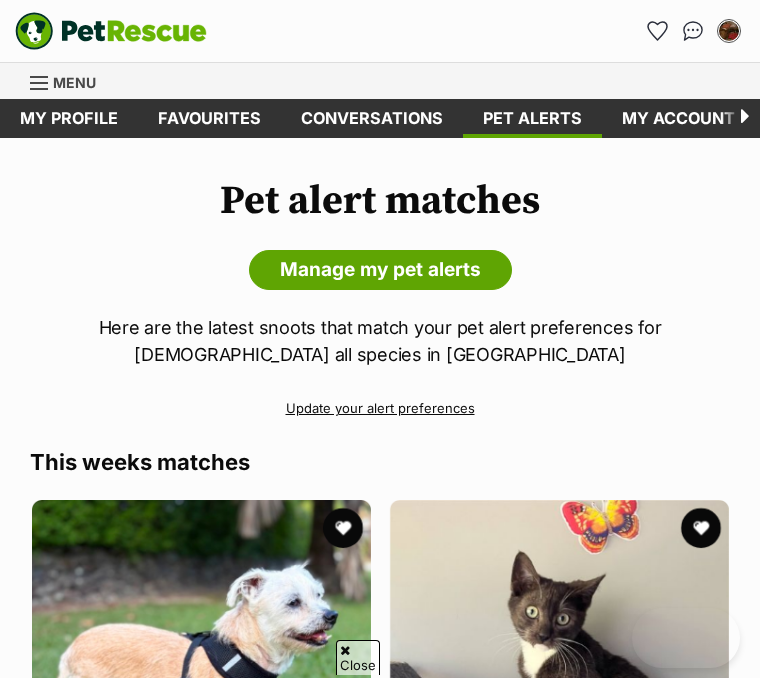 scroll, scrollTop: 450, scrollLeft: 0, axis: vertical 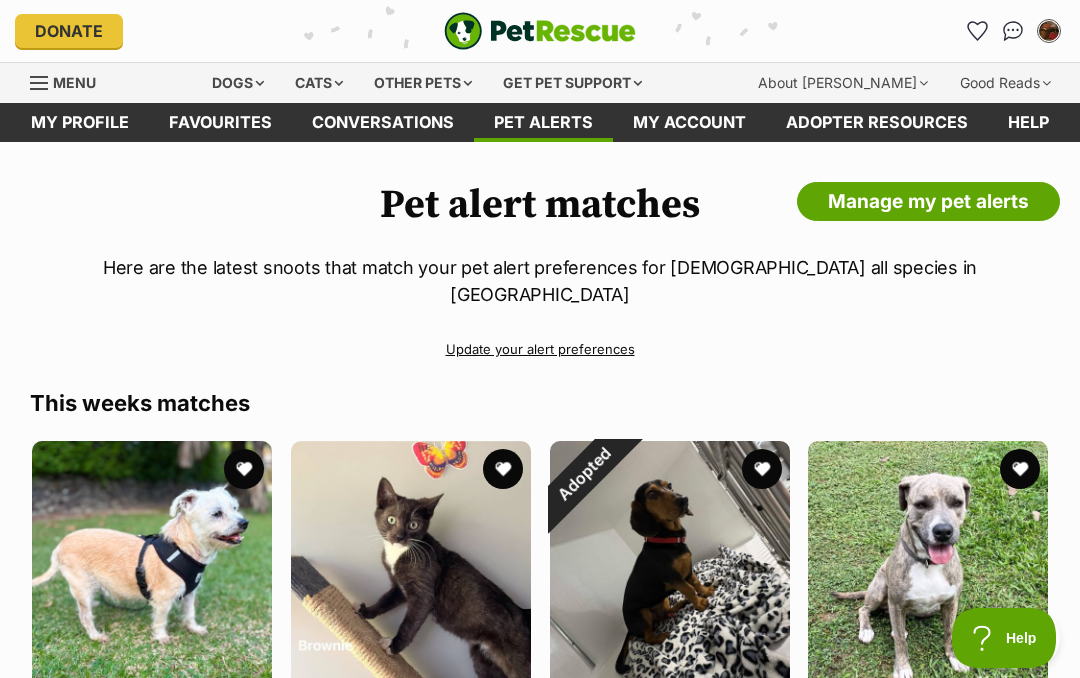 click at bounding box center [1049, 31] 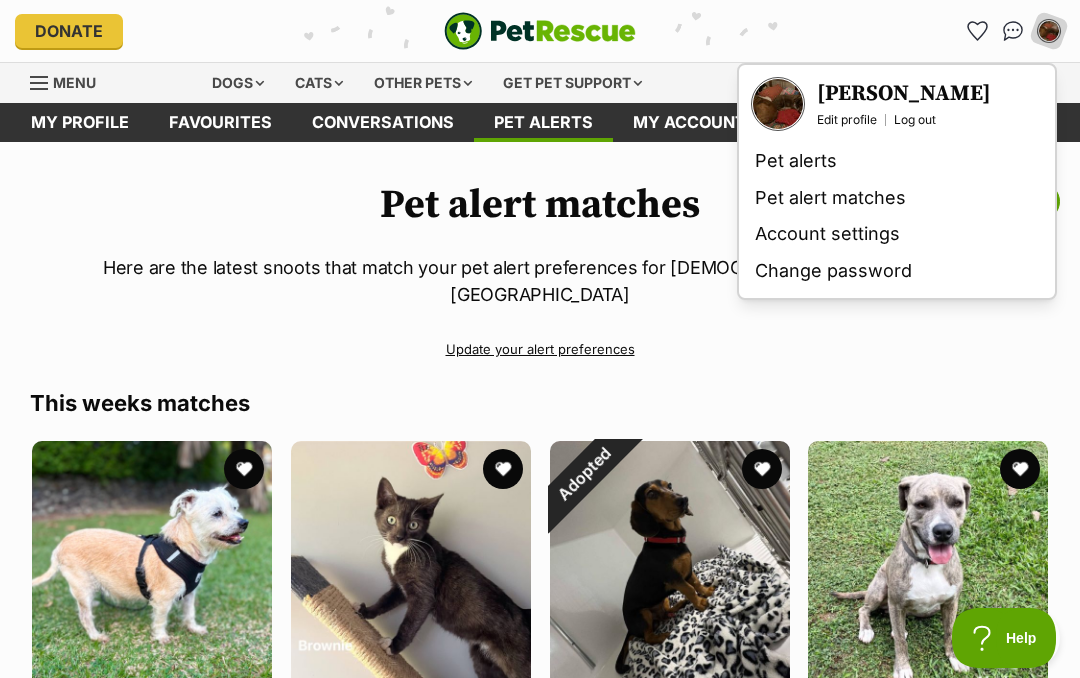 click at bounding box center (778, 104) 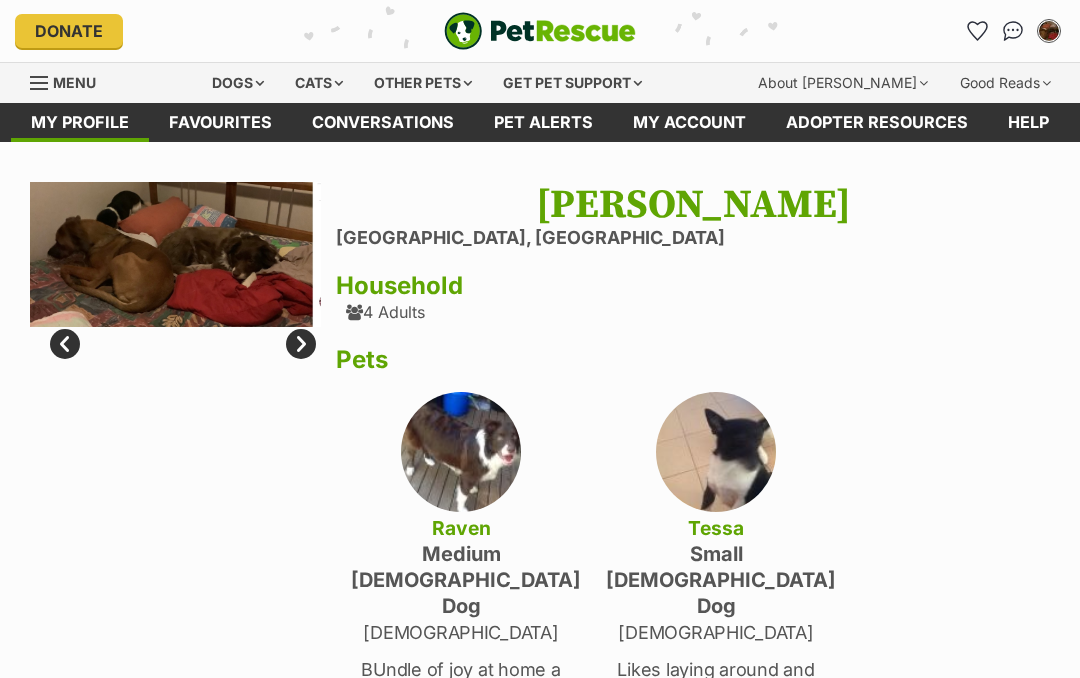 scroll, scrollTop: 0, scrollLeft: 0, axis: both 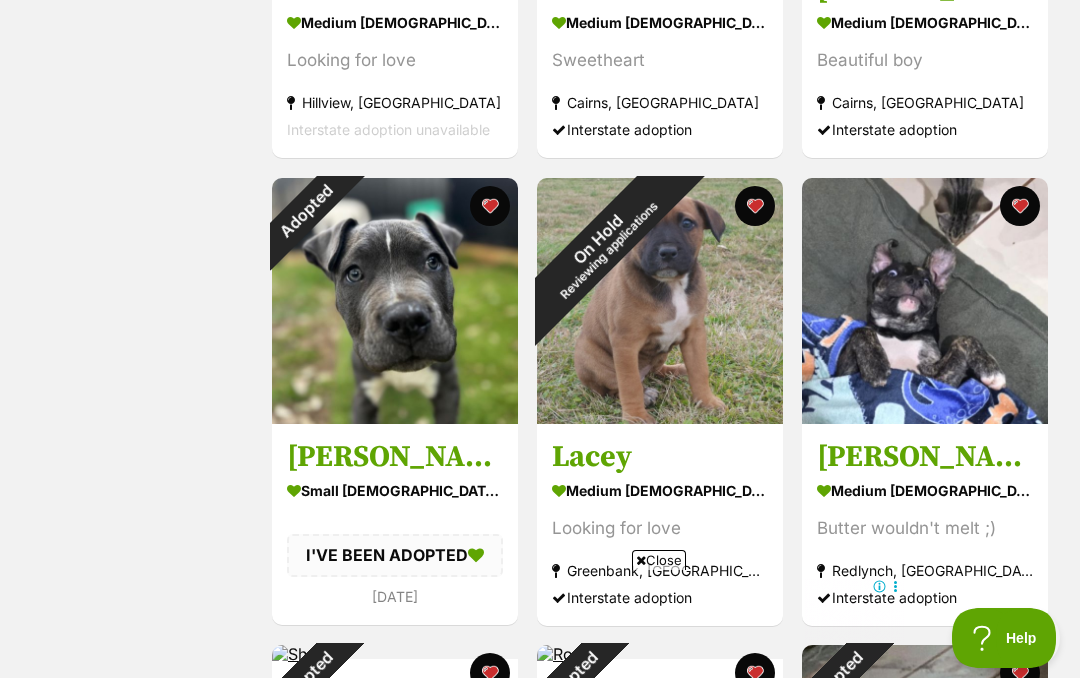 click at bounding box center [925, 301] 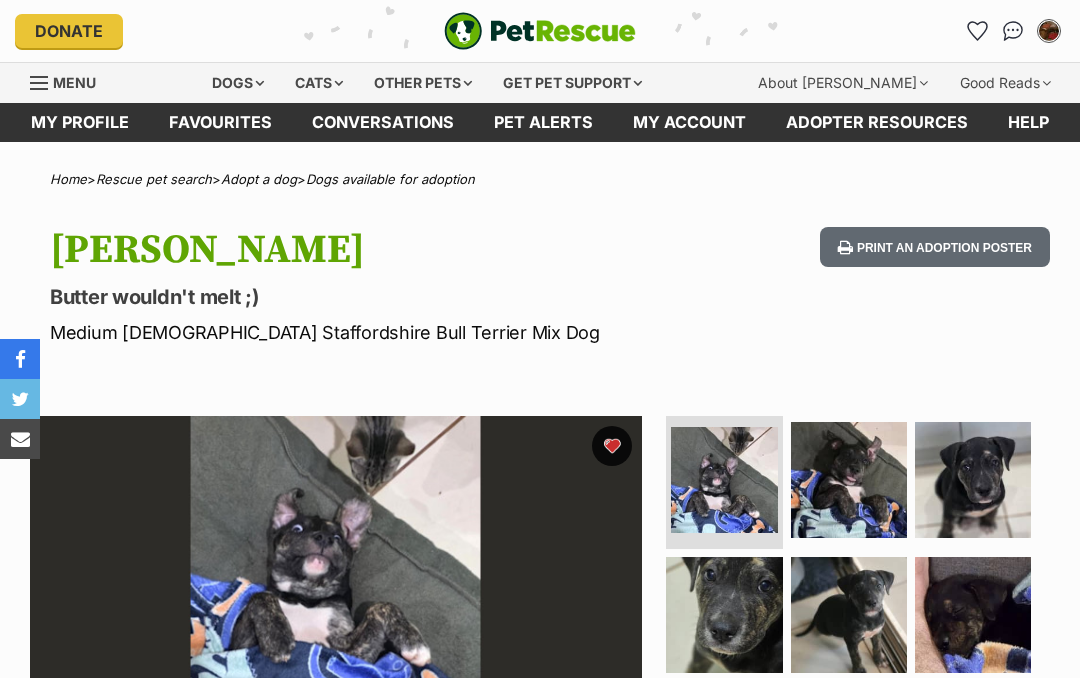 scroll, scrollTop: 0, scrollLeft: 0, axis: both 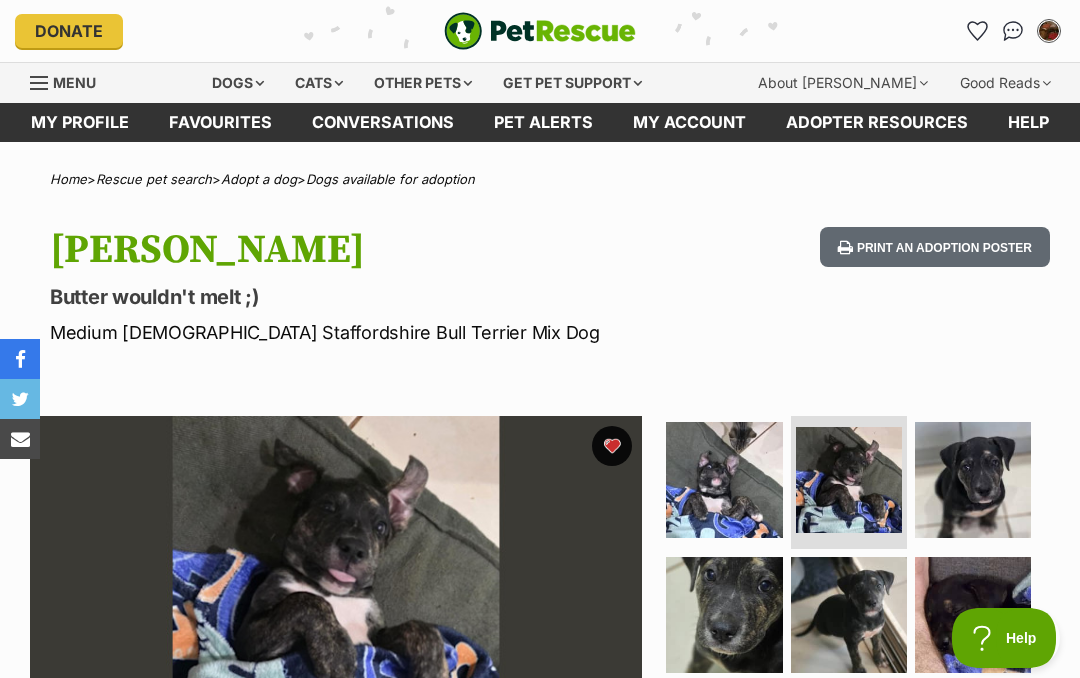 click at bounding box center [612, 446] 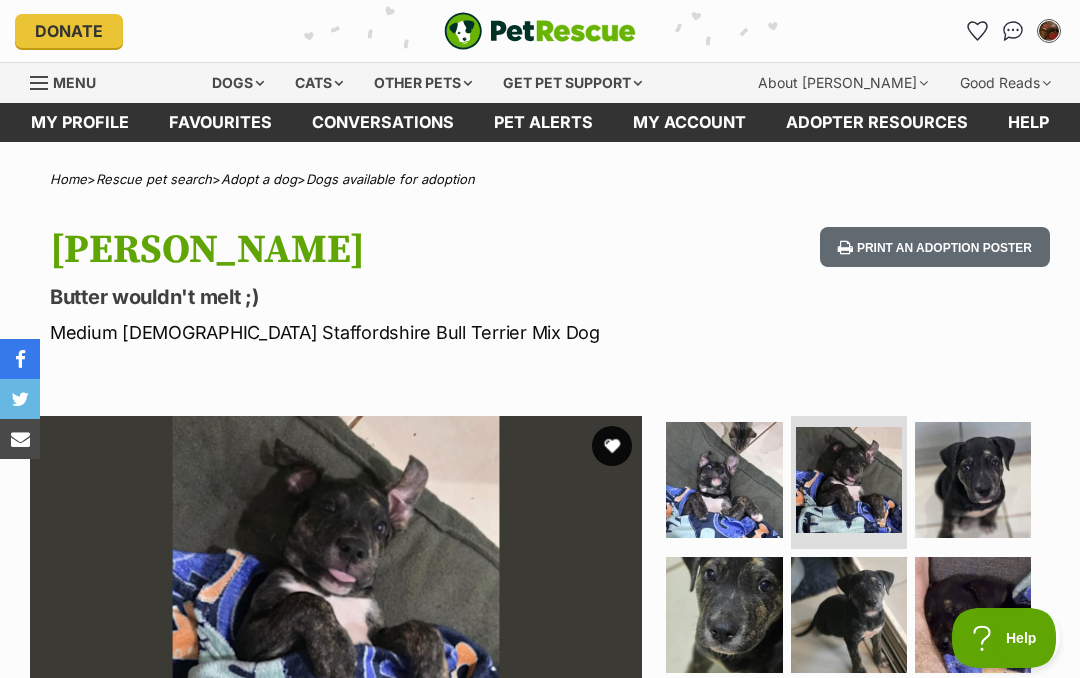 click at bounding box center [973, 480] 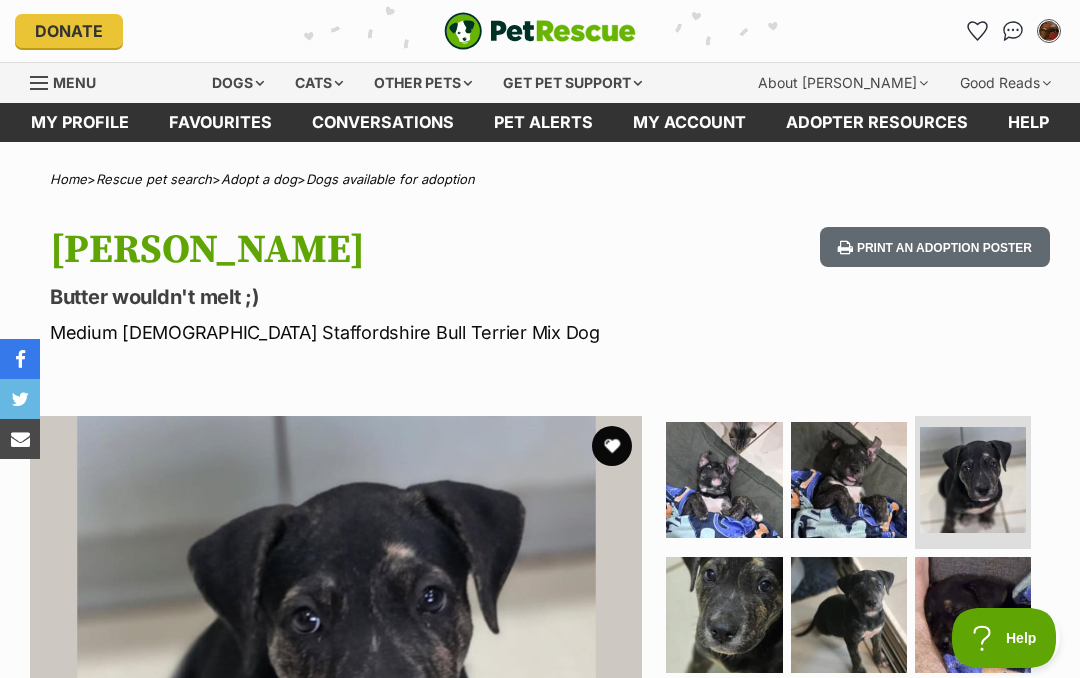 click at bounding box center (612, 446) 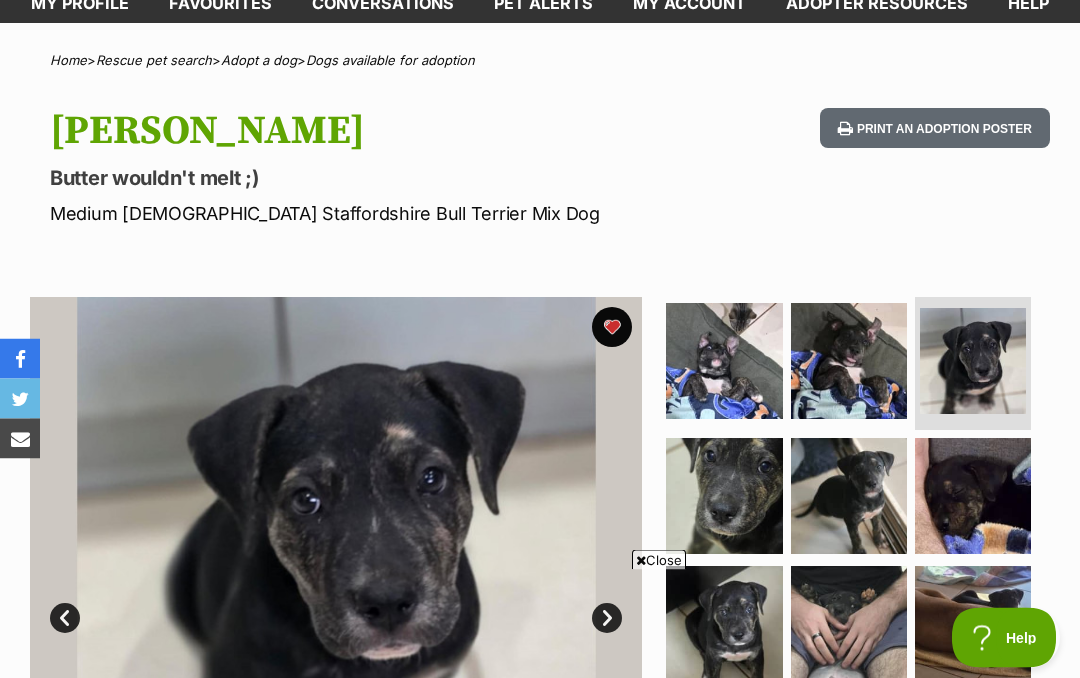 scroll, scrollTop: 0, scrollLeft: 0, axis: both 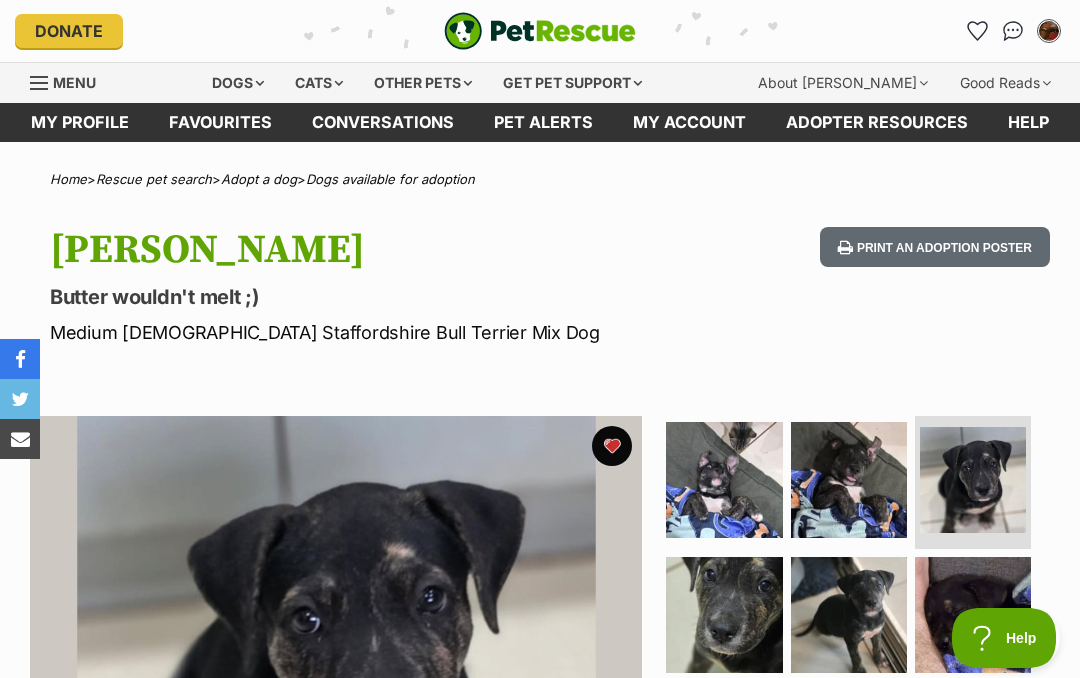 click on "Favourites" at bounding box center [220, 122] 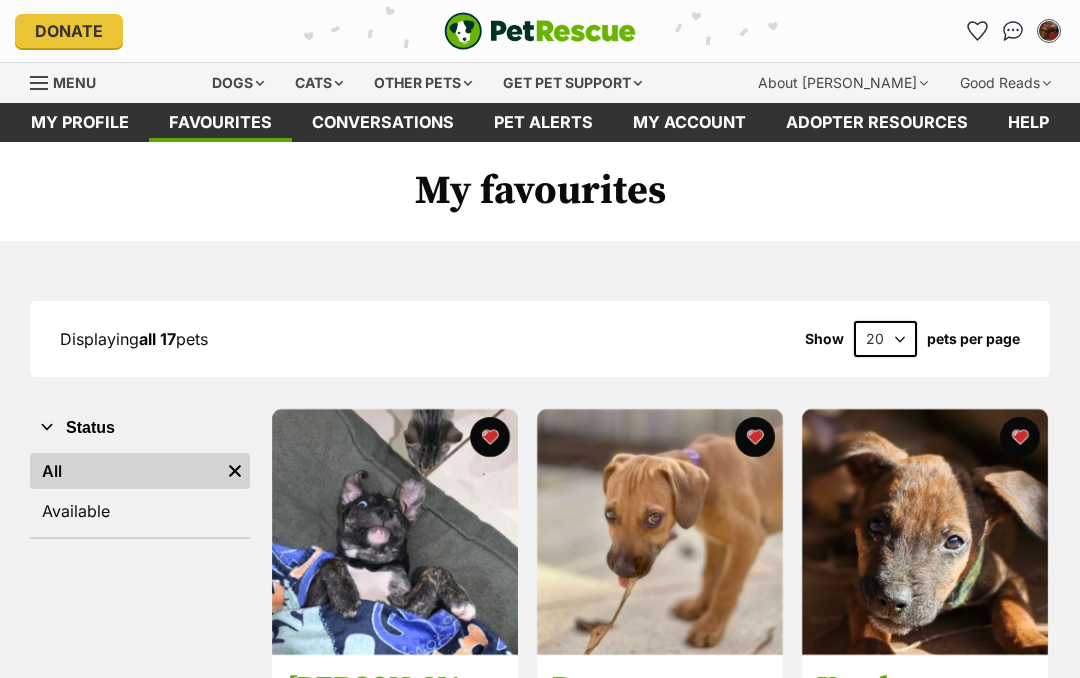 scroll, scrollTop: 0, scrollLeft: 0, axis: both 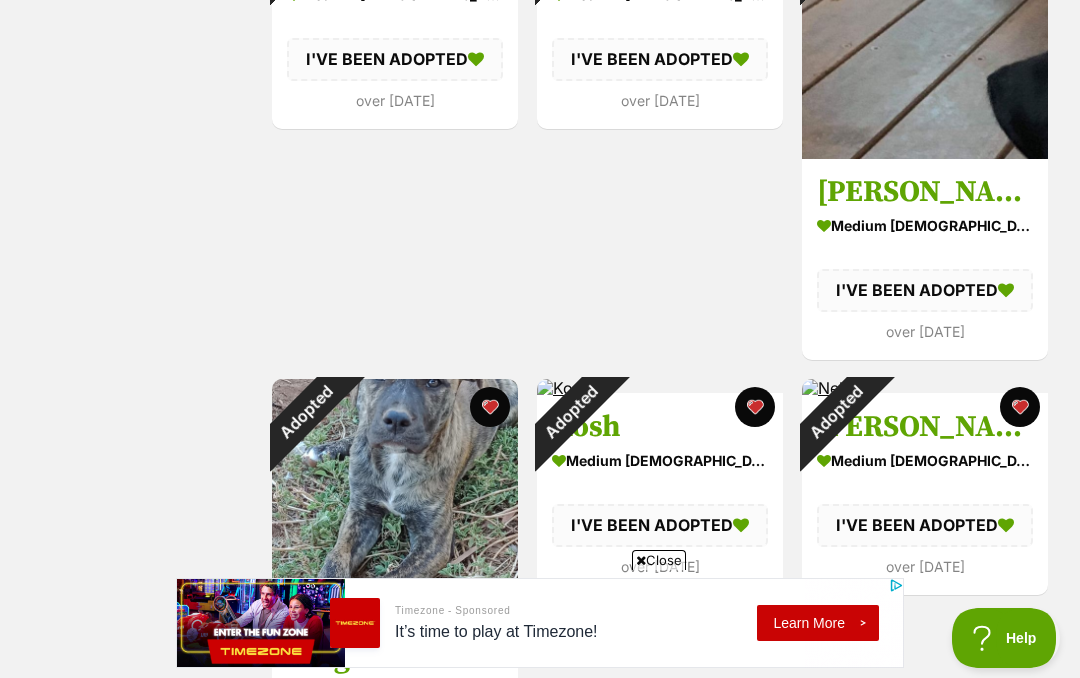 click on "Adopted" at bounding box center (570, -54) 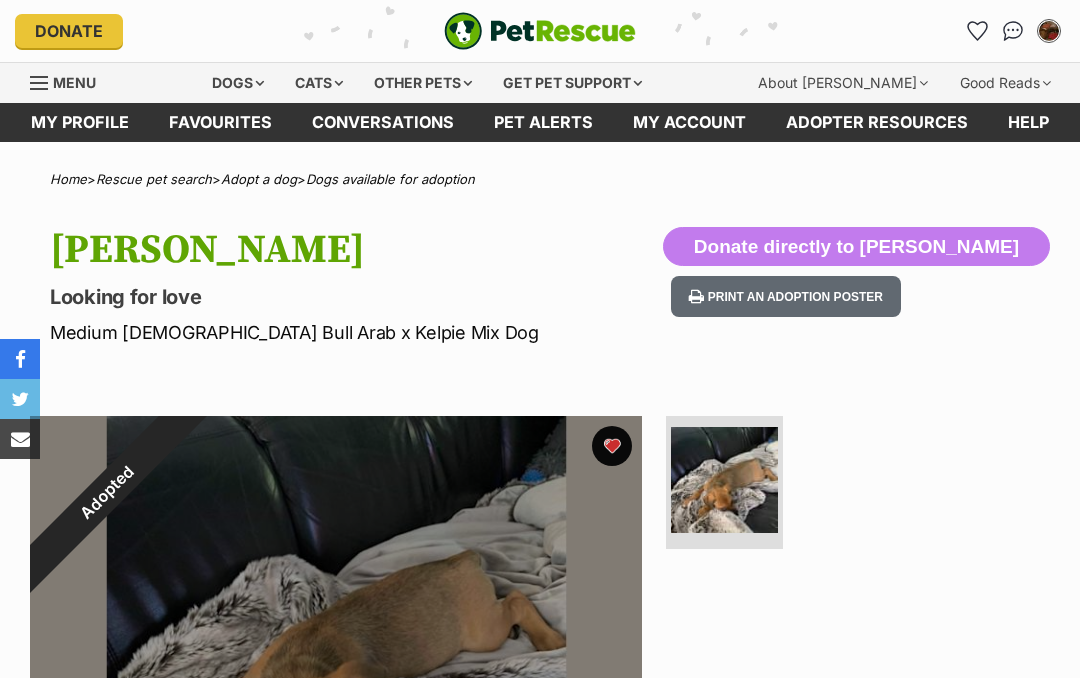 scroll, scrollTop: 0, scrollLeft: 0, axis: both 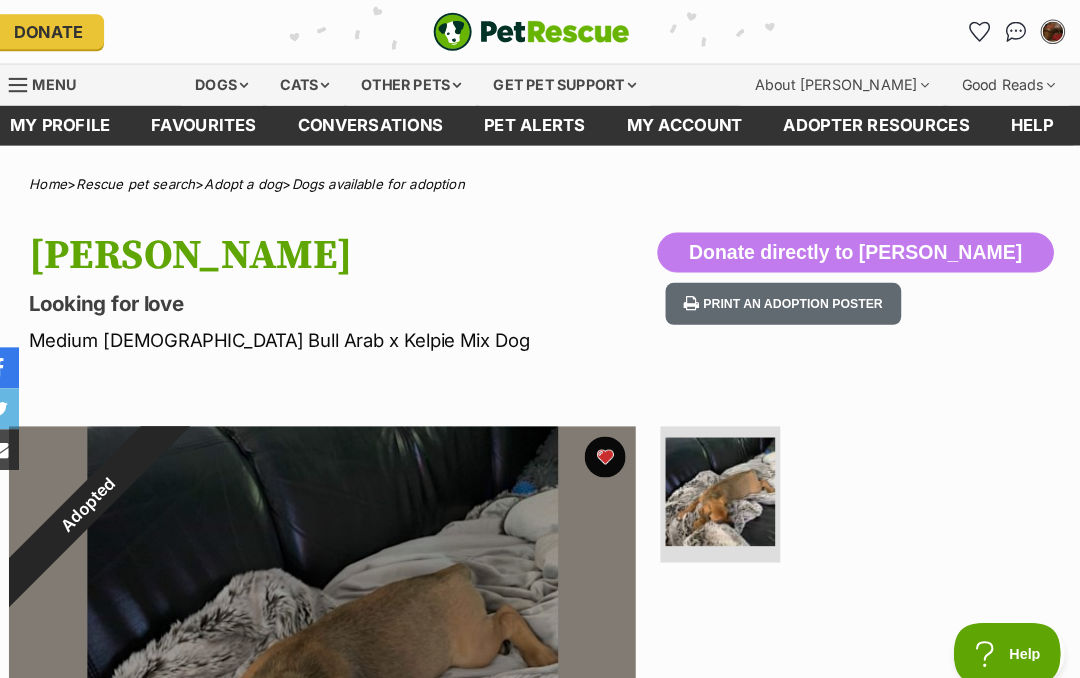 click at bounding box center (1049, 31) 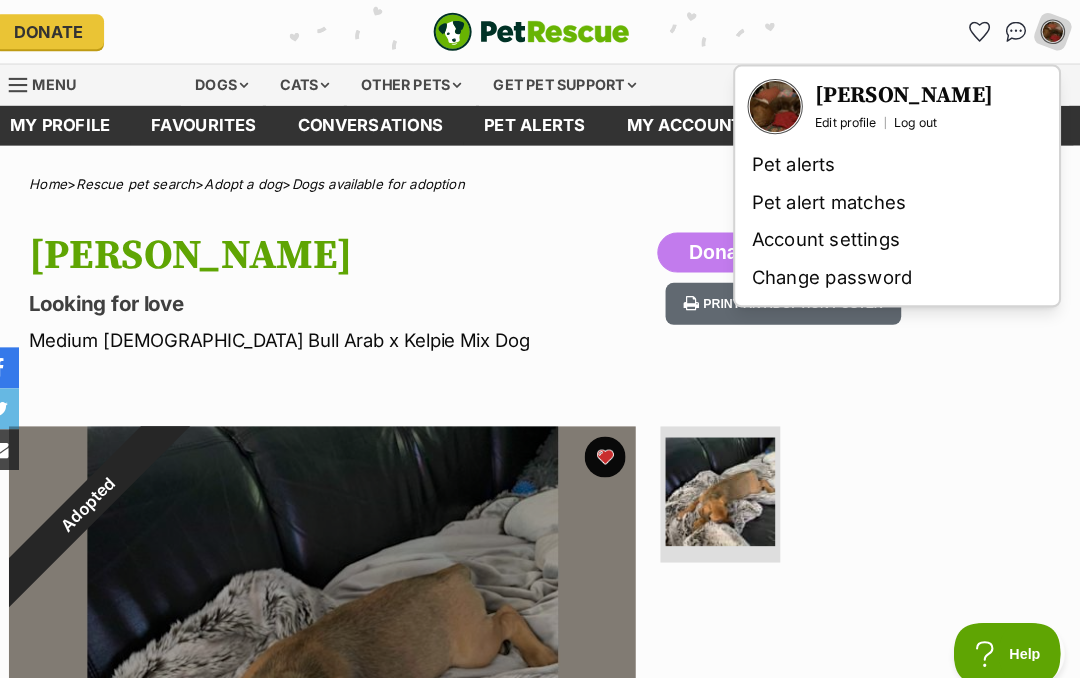 click at bounding box center (778, 104) 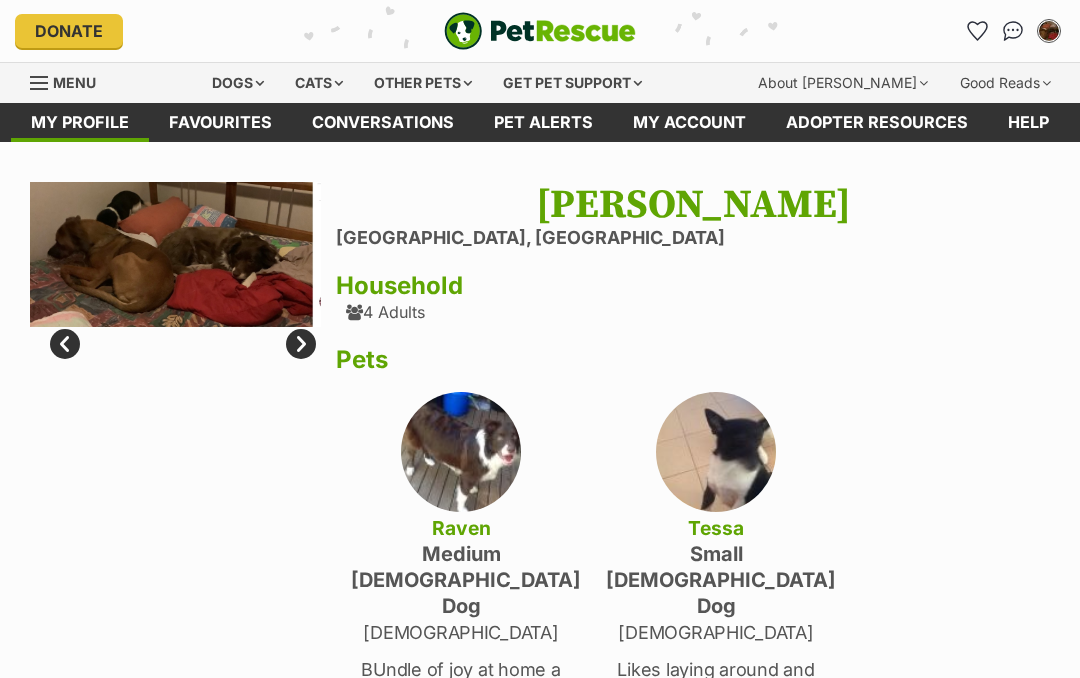 scroll, scrollTop: 0, scrollLeft: 0, axis: both 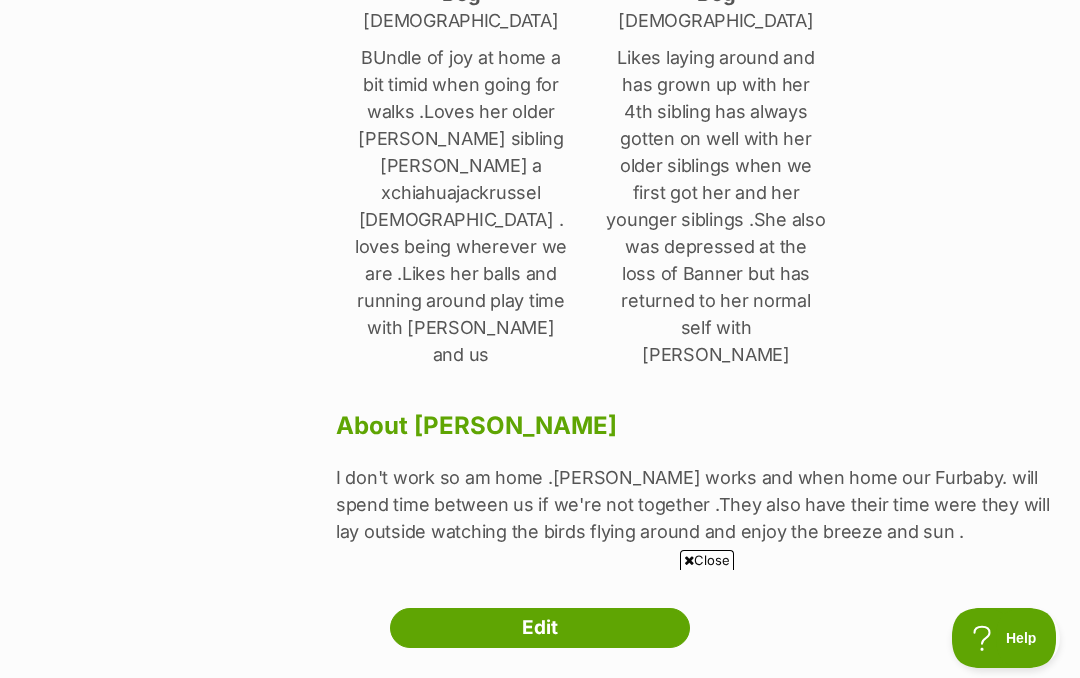 click on "Edit" at bounding box center [540, 628] 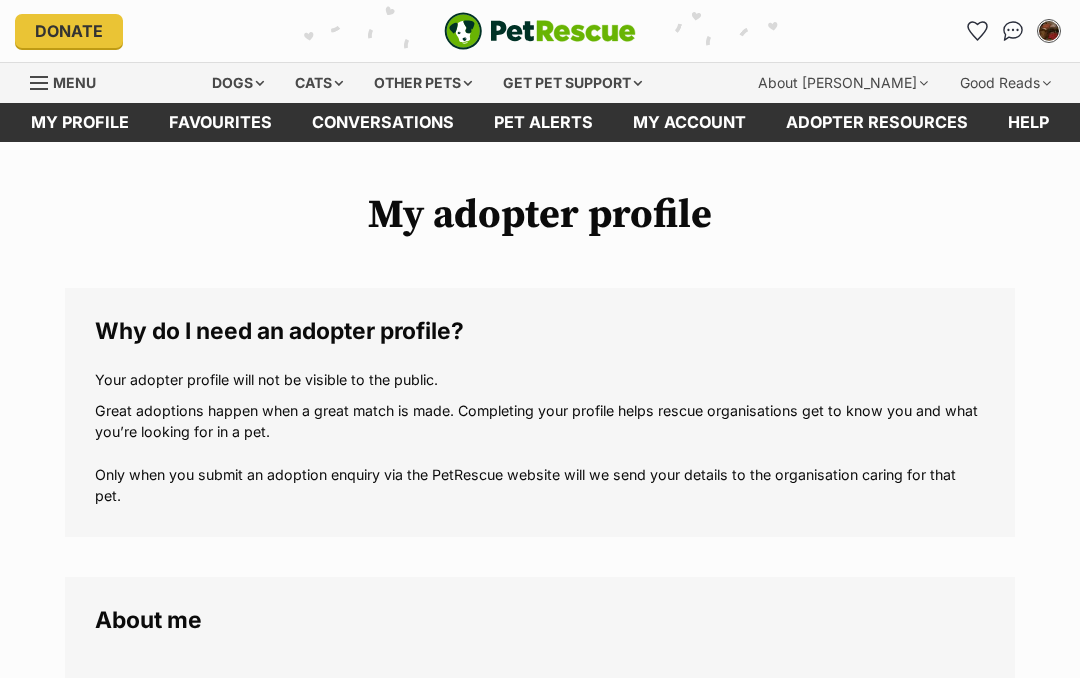 scroll, scrollTop: 0, scrollLeft: 0, axis: both 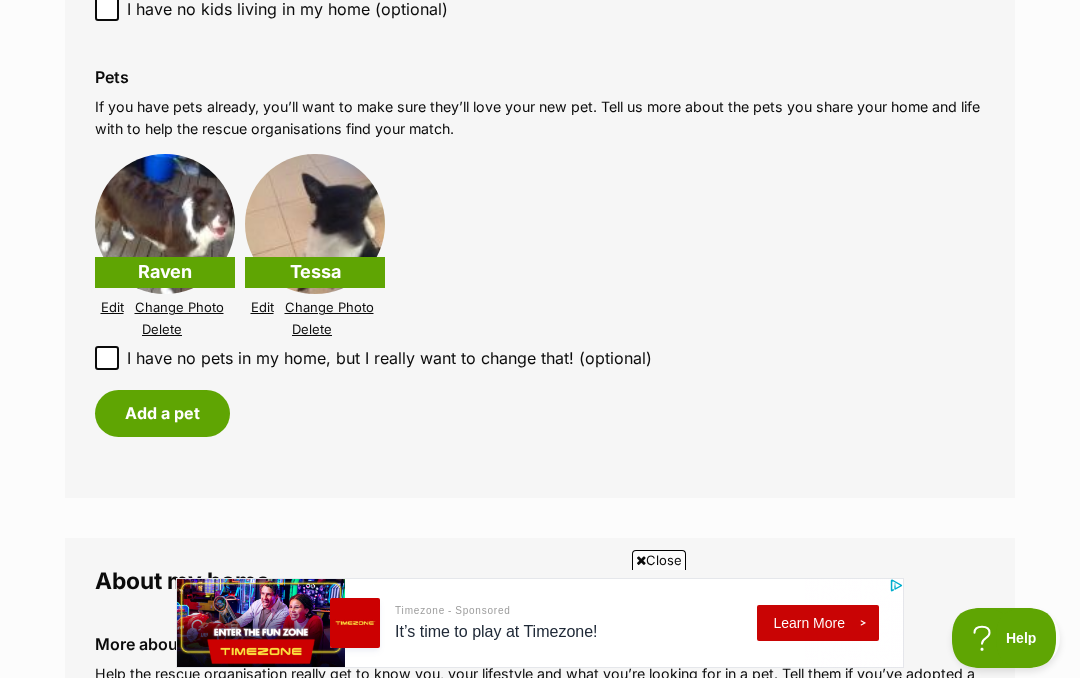 click at bounding box center [165, 224] 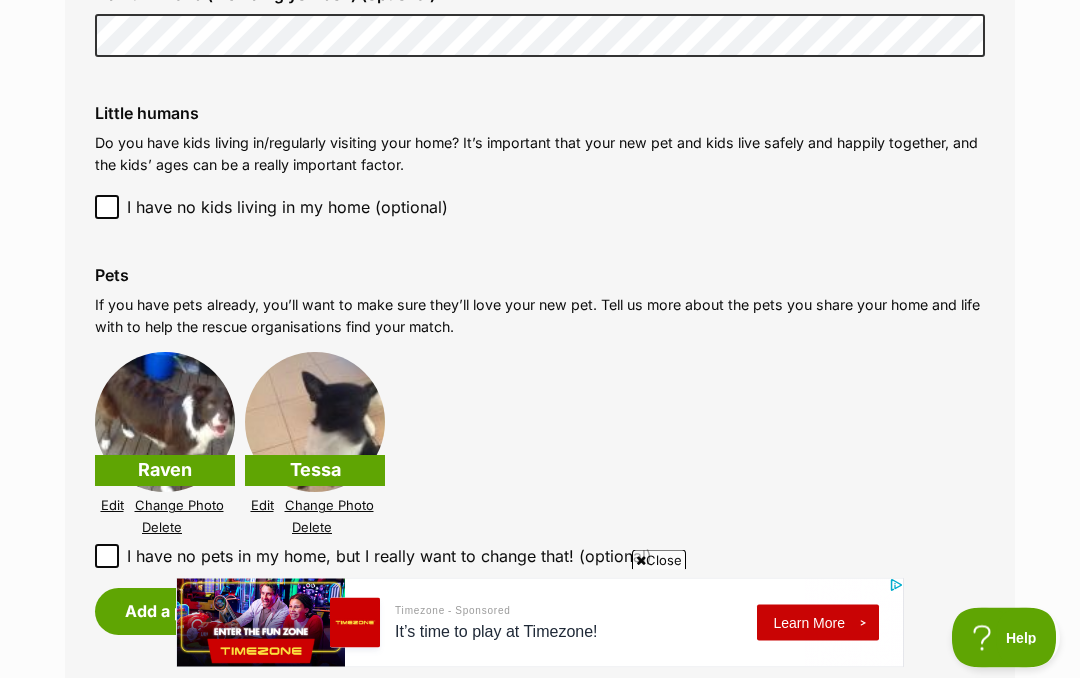 scroll, scrollTop: 2228, scrollLeft: 0, axis: vertical 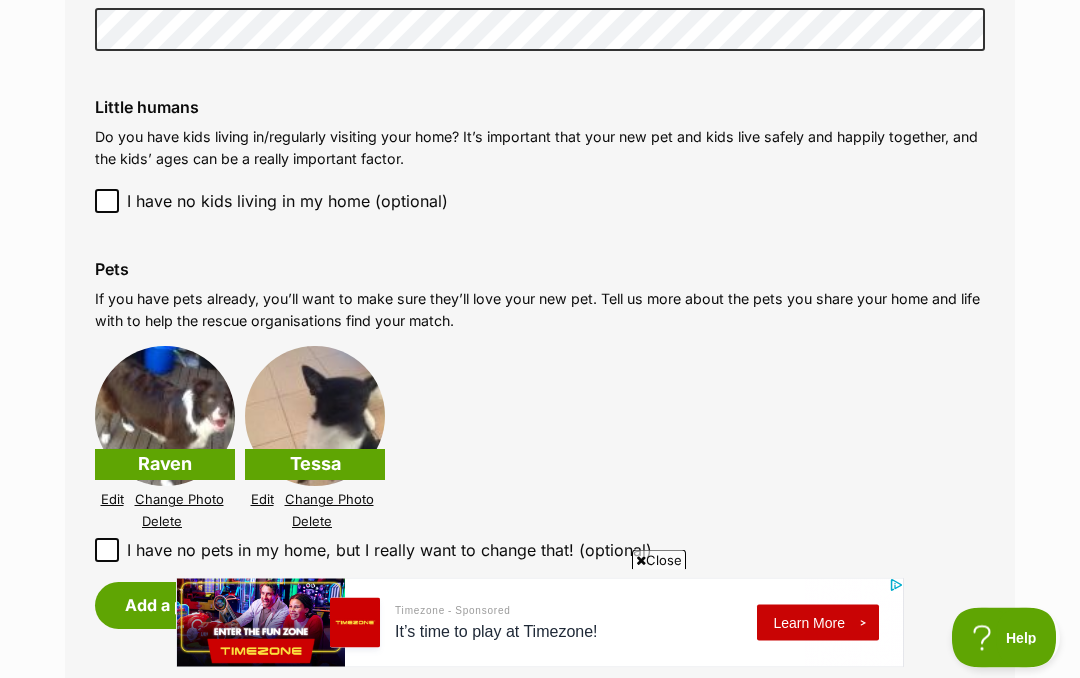 click at bounding box center [315, 417] 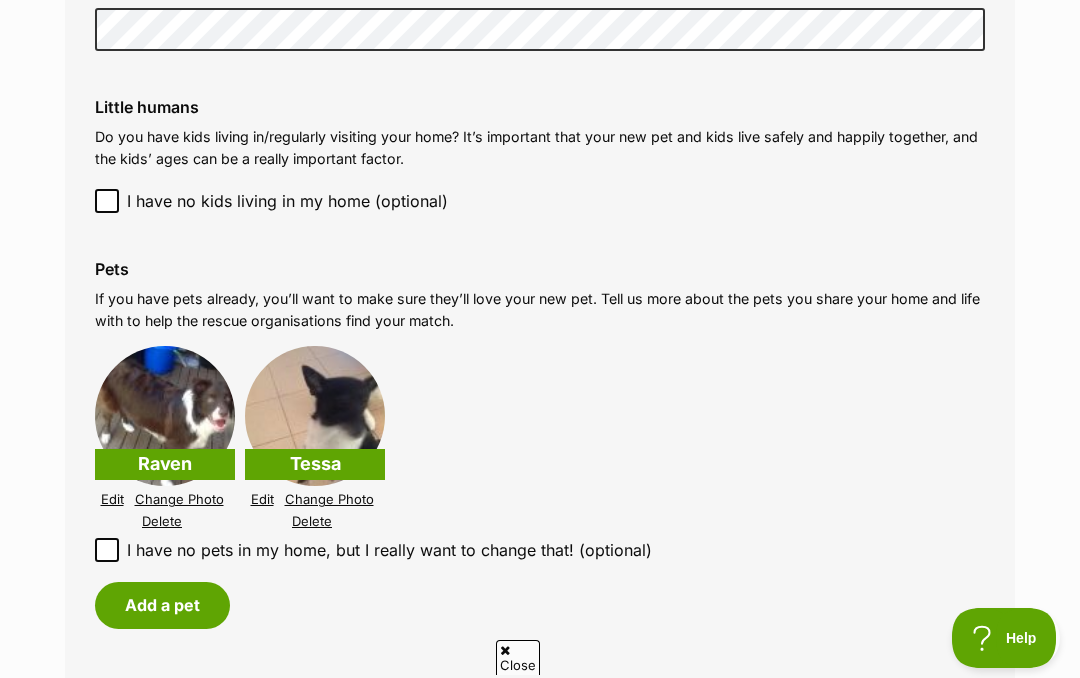 click on "Edit" at bounding box center [262, 499] 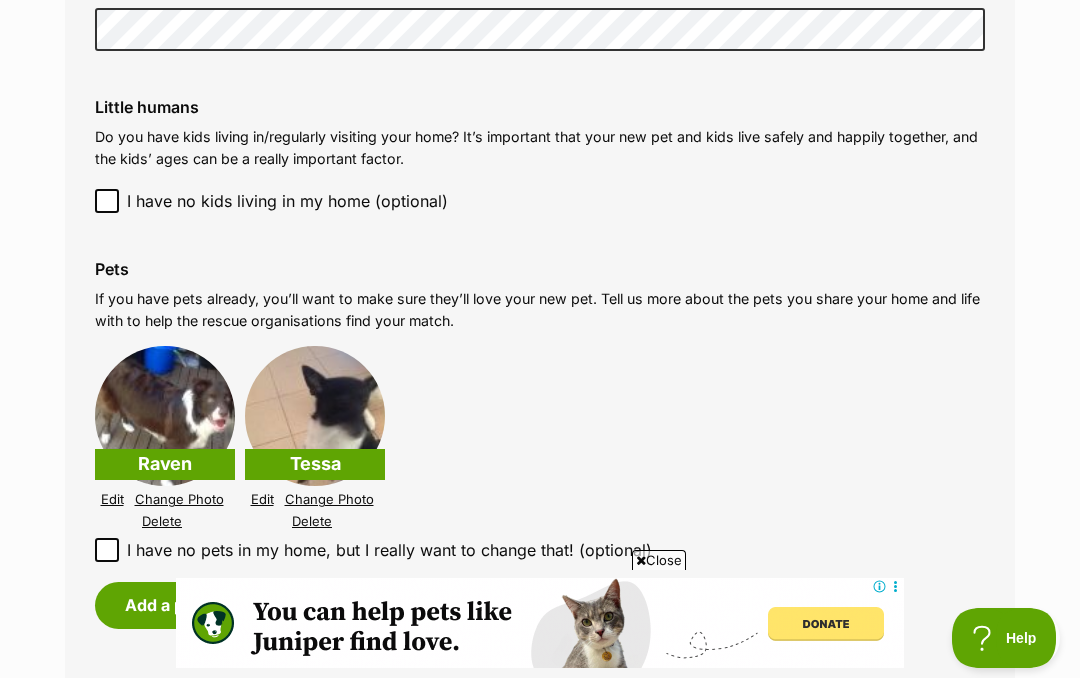 scroll, scrollTop: 0, scrollLeft: 0, axis: both 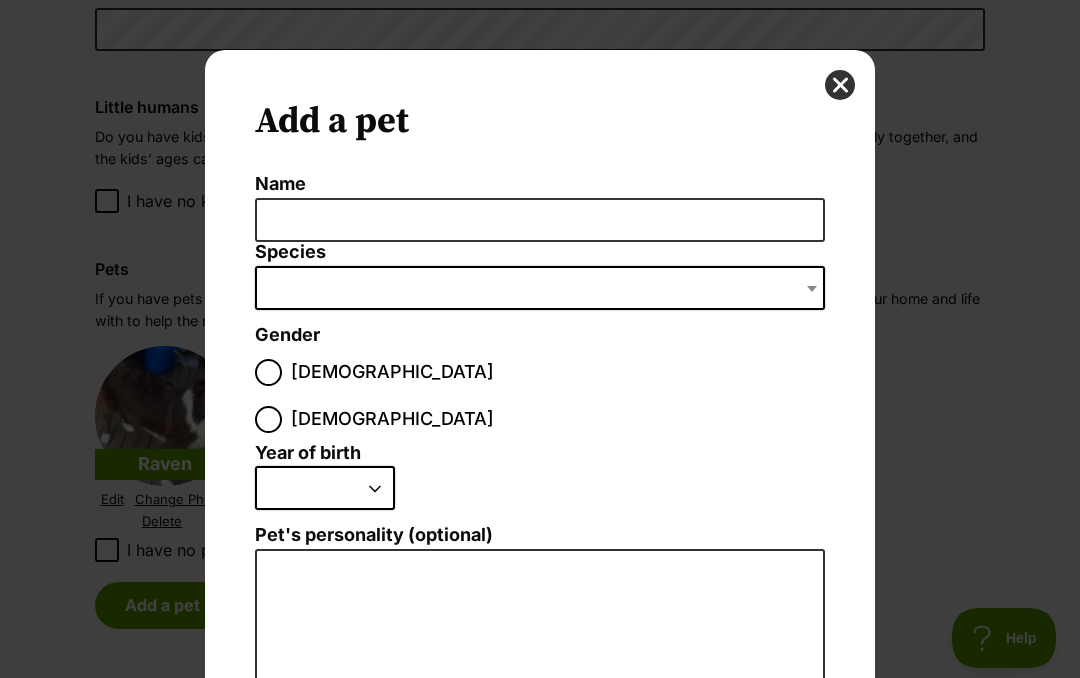 click at bounding box center (840, 85) 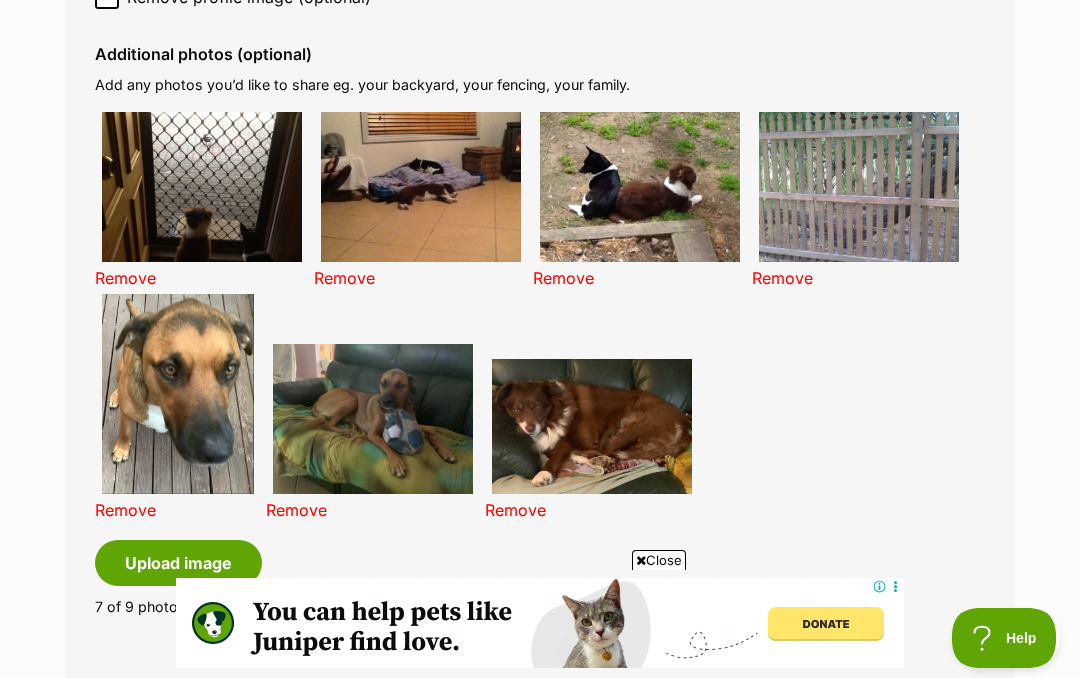 scroll, scrollTop: 1362, scrollLeft: 0, axis: vertical 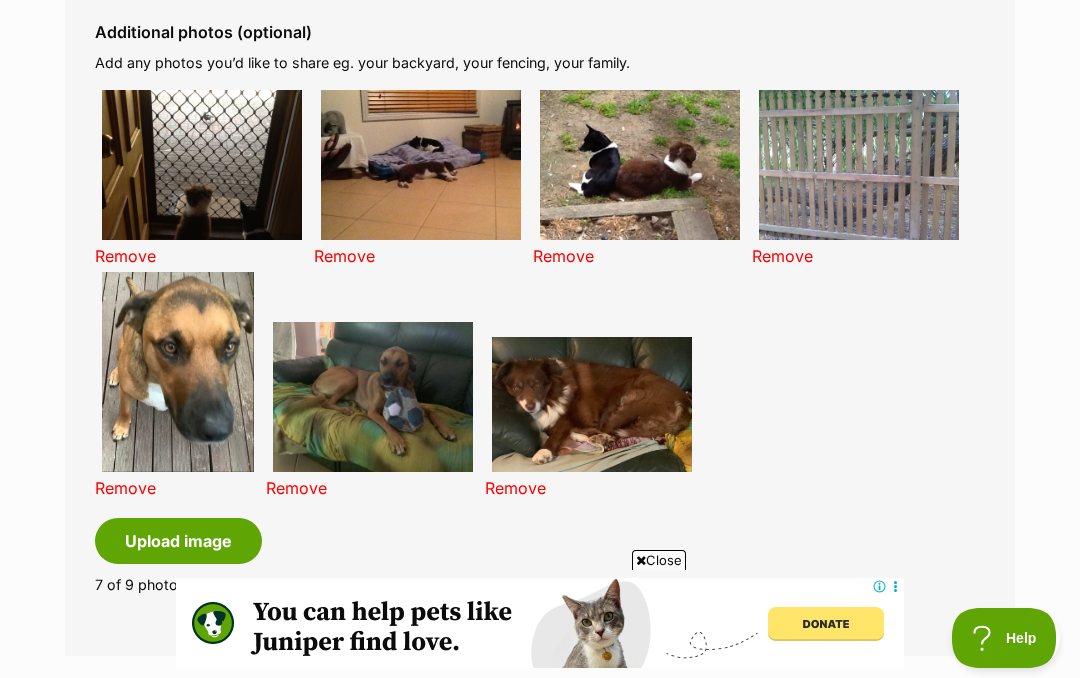 click at bounding box center (592, 404) 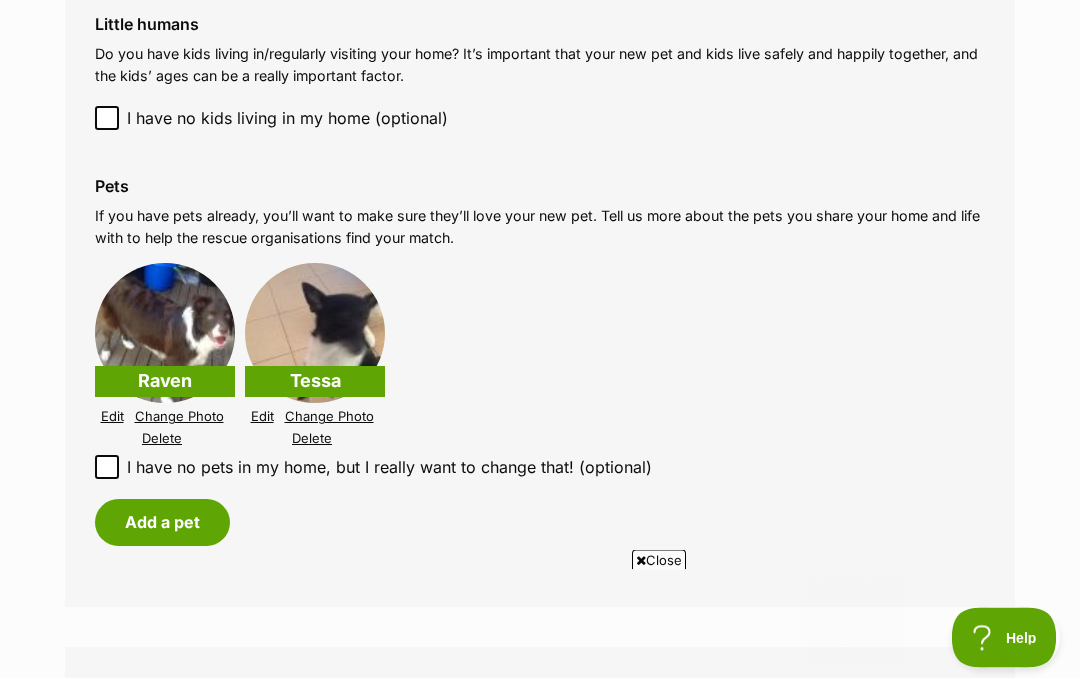 scroll, scrollTop: 2313, scrollLeft: 0, axis: vertical 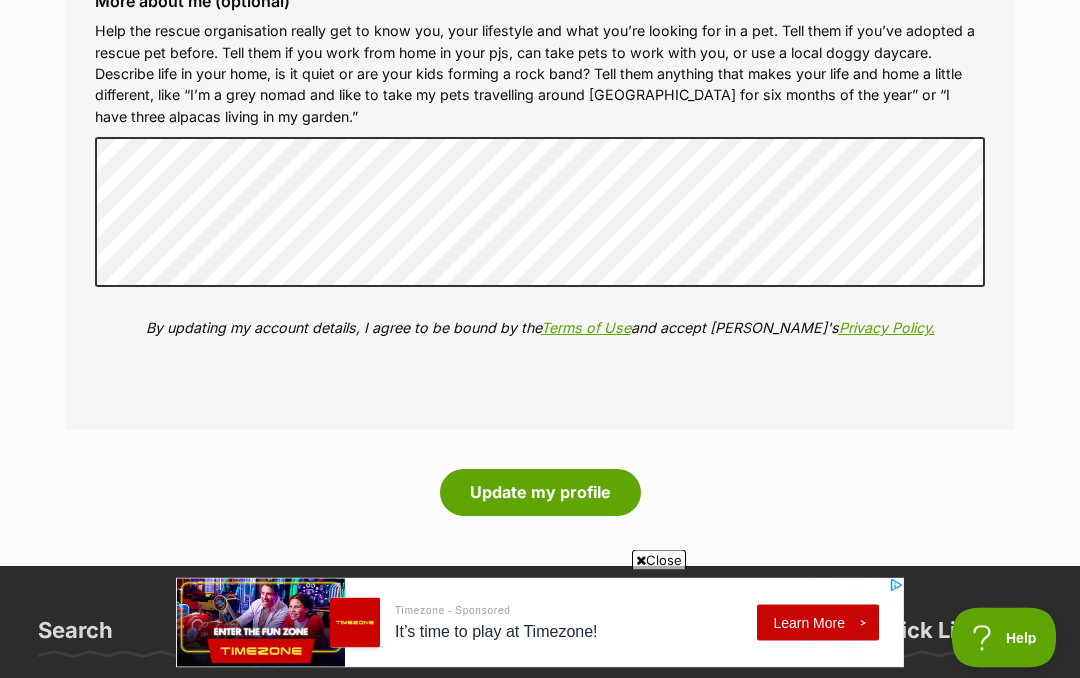 click on "Update my profile" at bounding box center (540, 493) 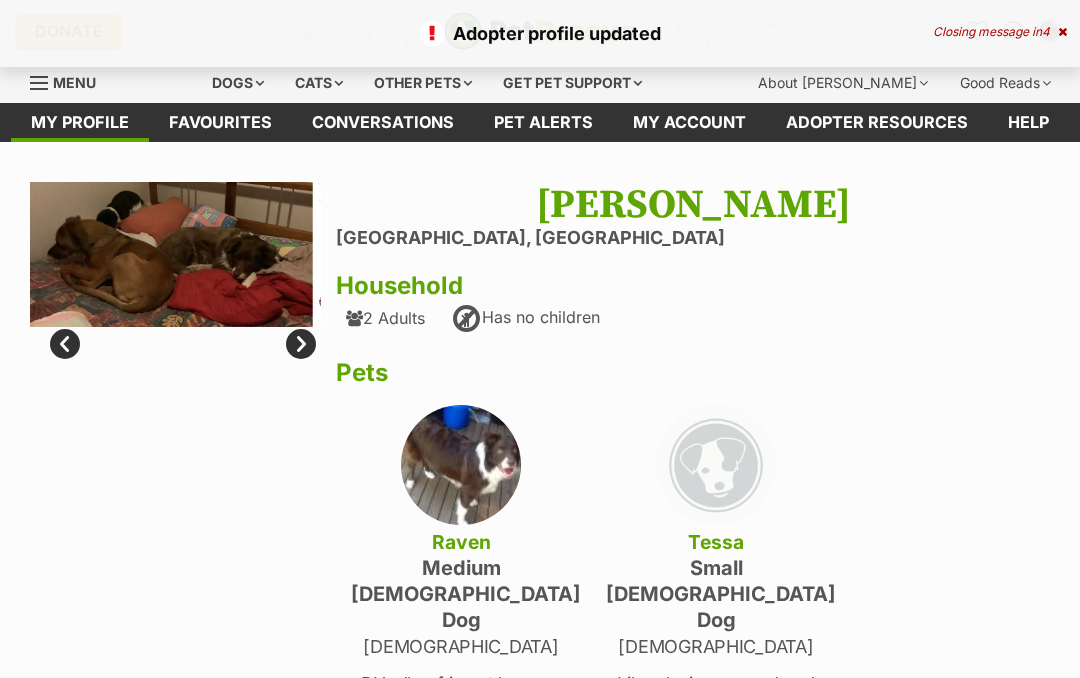 scroll, scrollTop: 0, scrollLeft: 0, axis: both 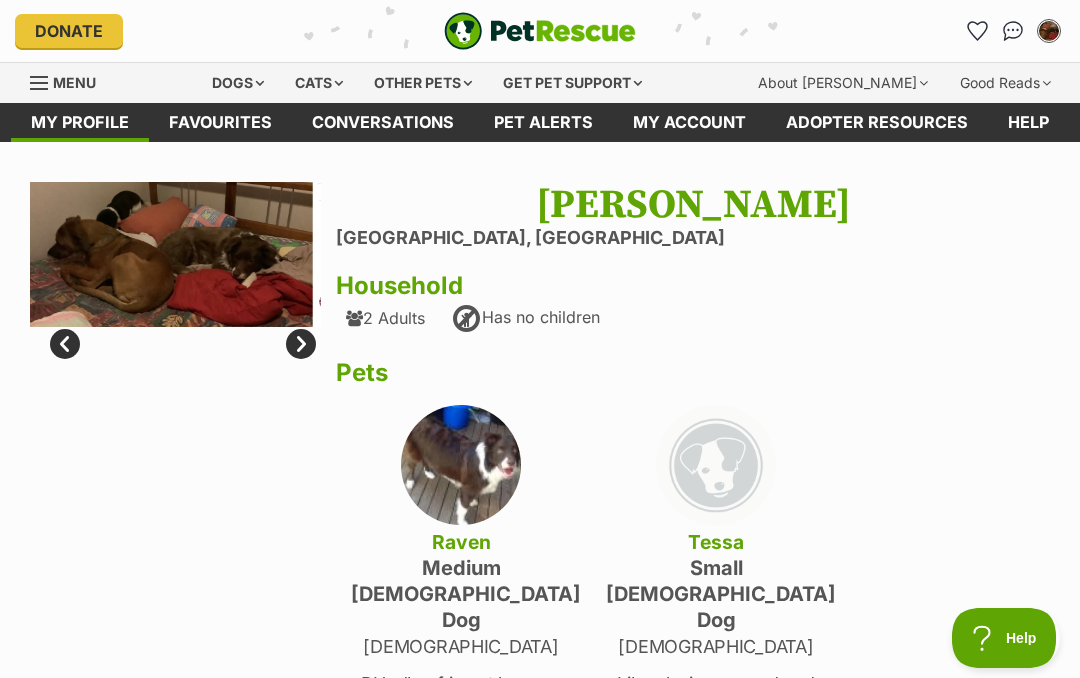 click on "Conversations" at bounding box center [383, 122] 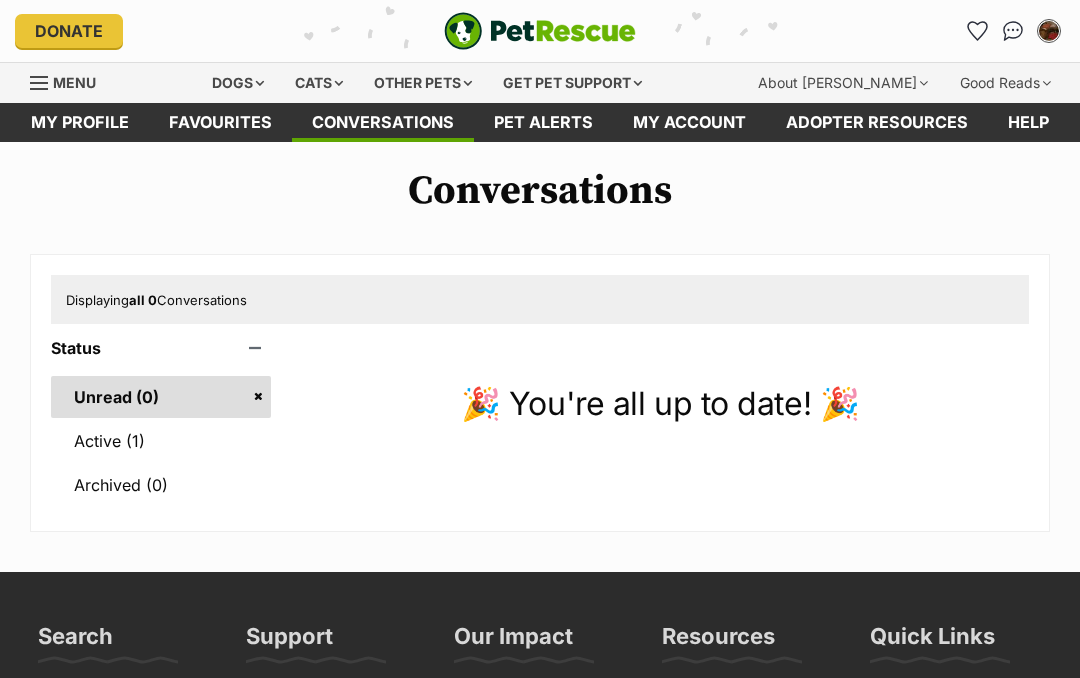 scroll, scrollTop: 0, scrollLeft: 0, axis: both 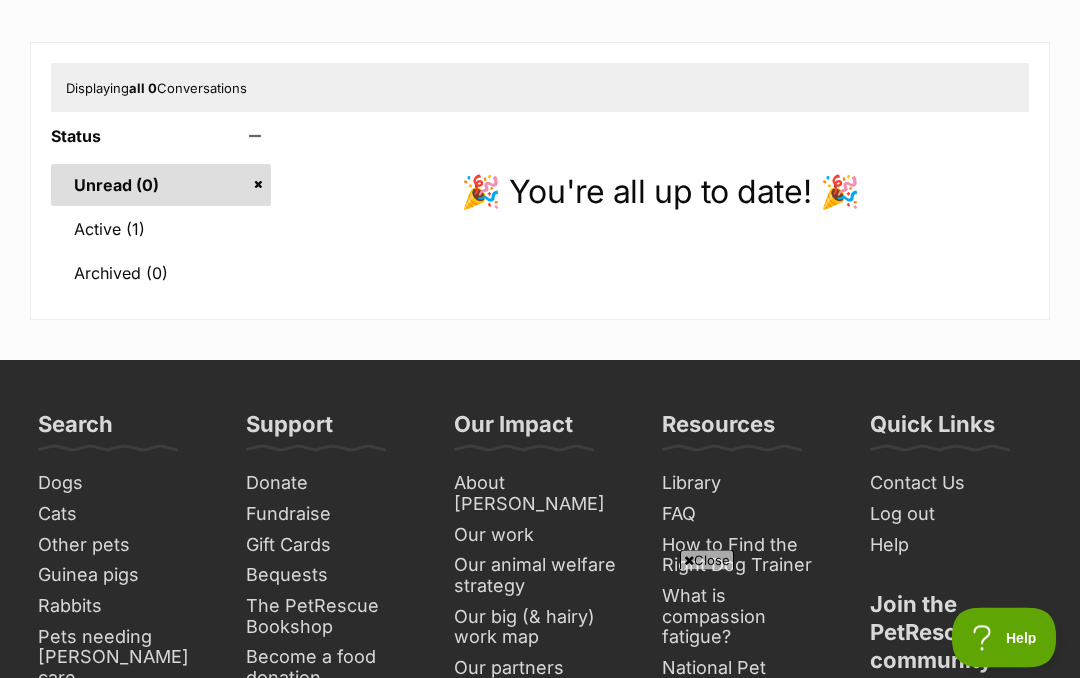 click on "Active (1)" at bounding box center (161, 230) 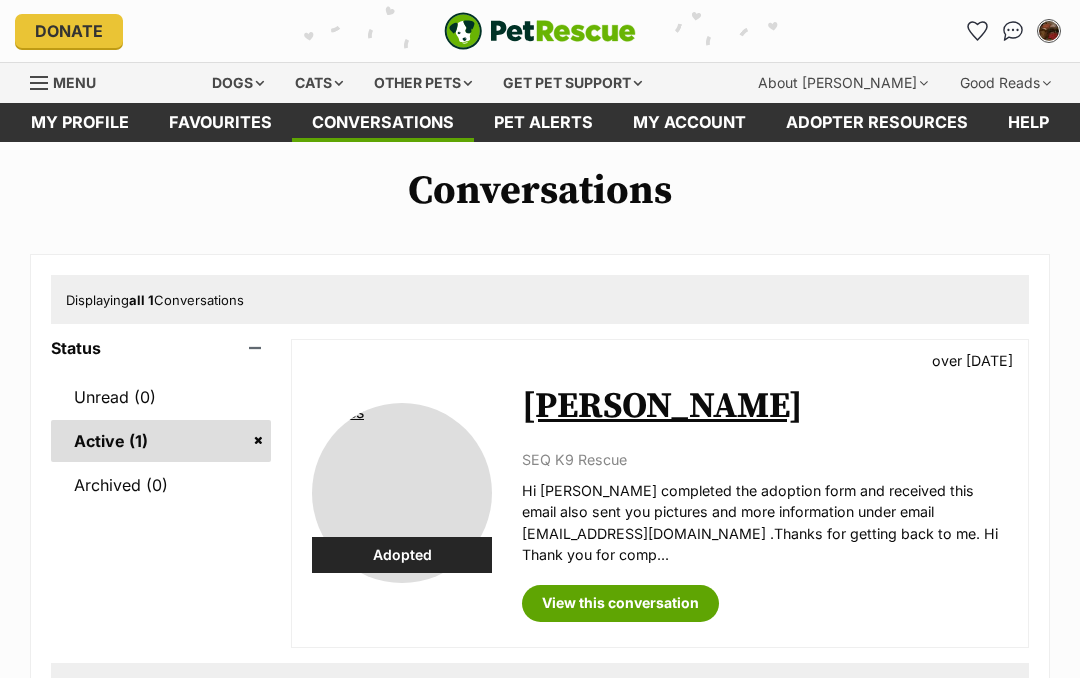 scroll, scrollTop: 0, scrollLeft: 0, axis: both 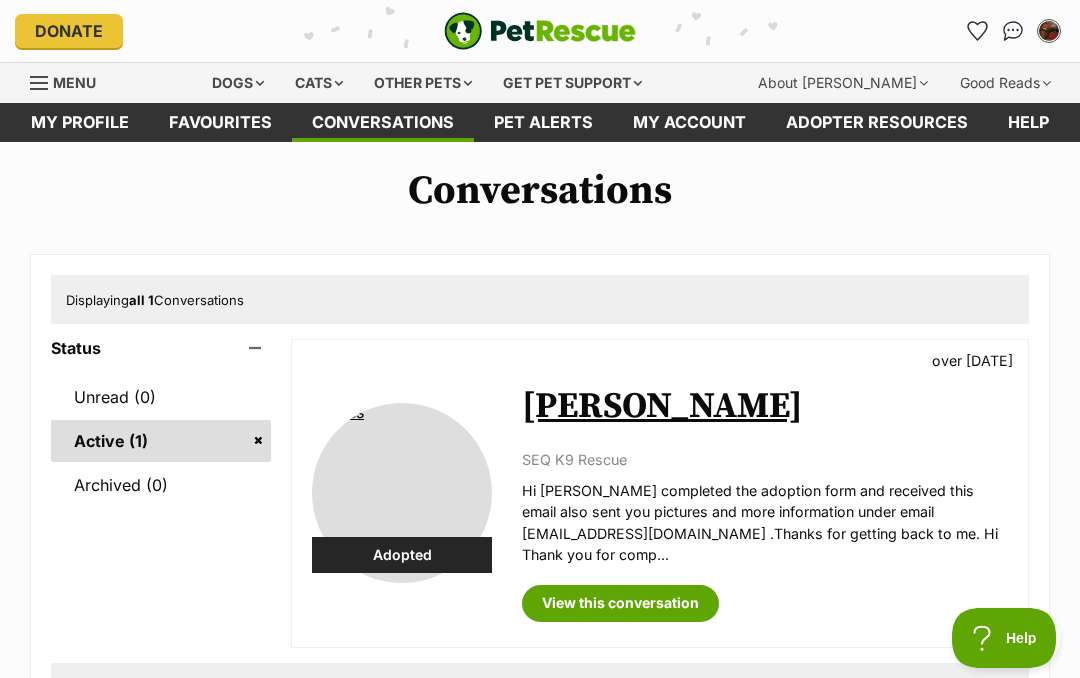 click on "Pet alerts" at bounding box center [543, 122] 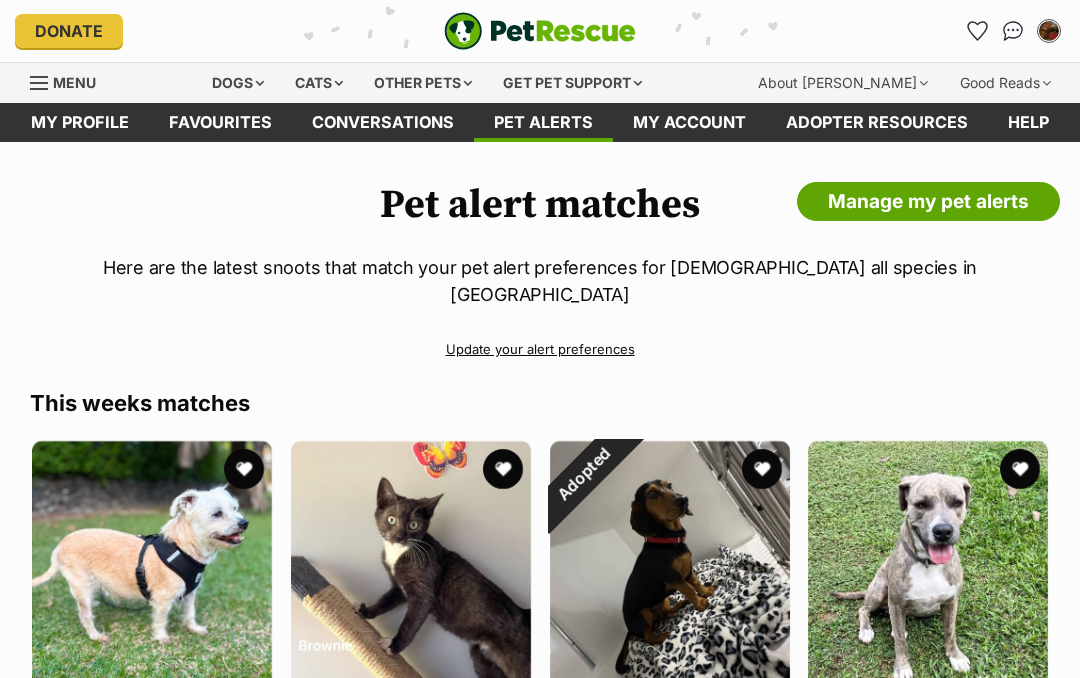 scroll, scrollTop: 0, scrollLeft: 0, axis: both 